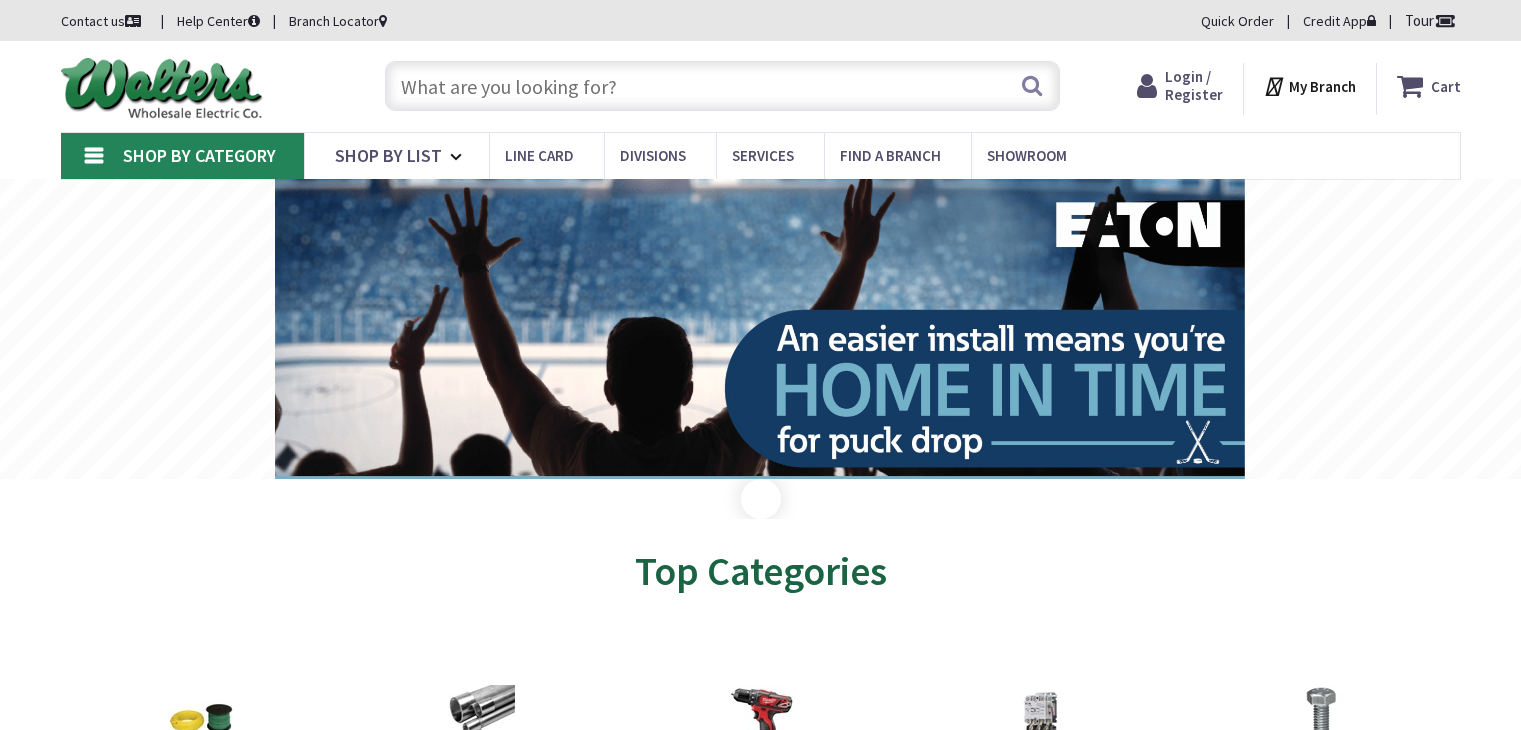 scroll, scrollTop: 0, scrollLeft: 0, axis: both 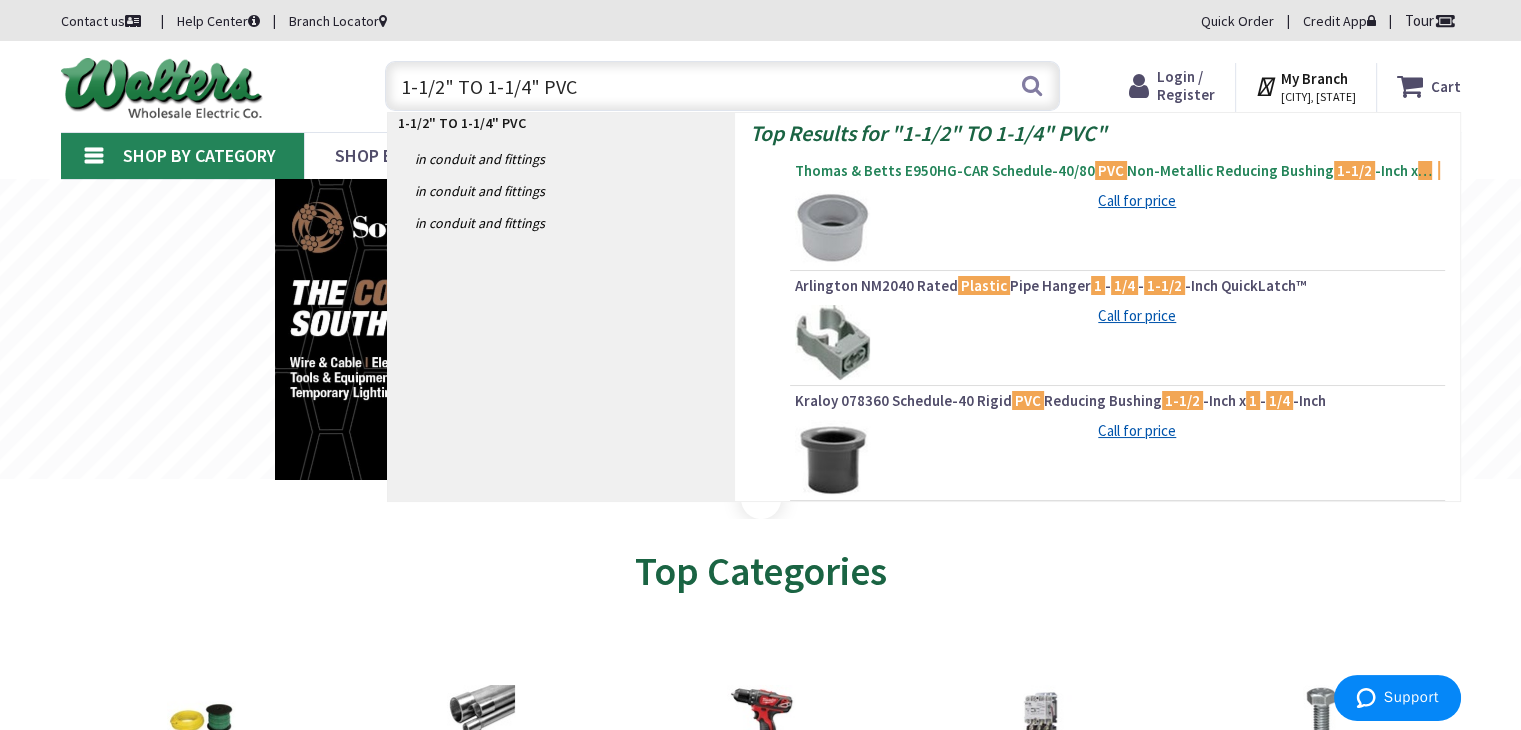 type on "1-1/2" TO 1-1/4" PVC" 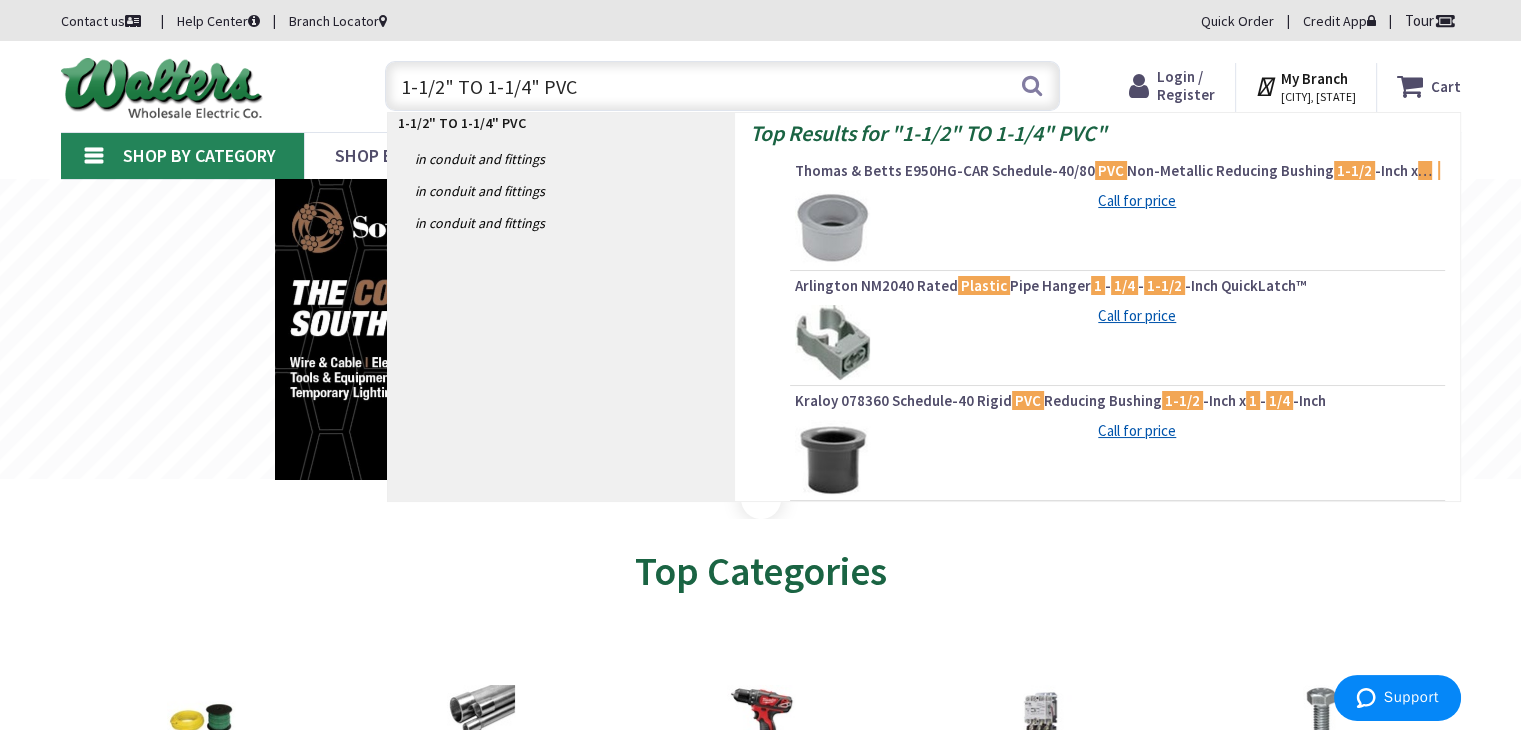 click on "Thomas & Betts E950HG-CAR Schedule-40/80  PVC  Non-Metallic Reducing Bushing  1-1/2 -Inch x  1 - 1/4 -Inch Carlon®" at bounding box center (1117, 171) 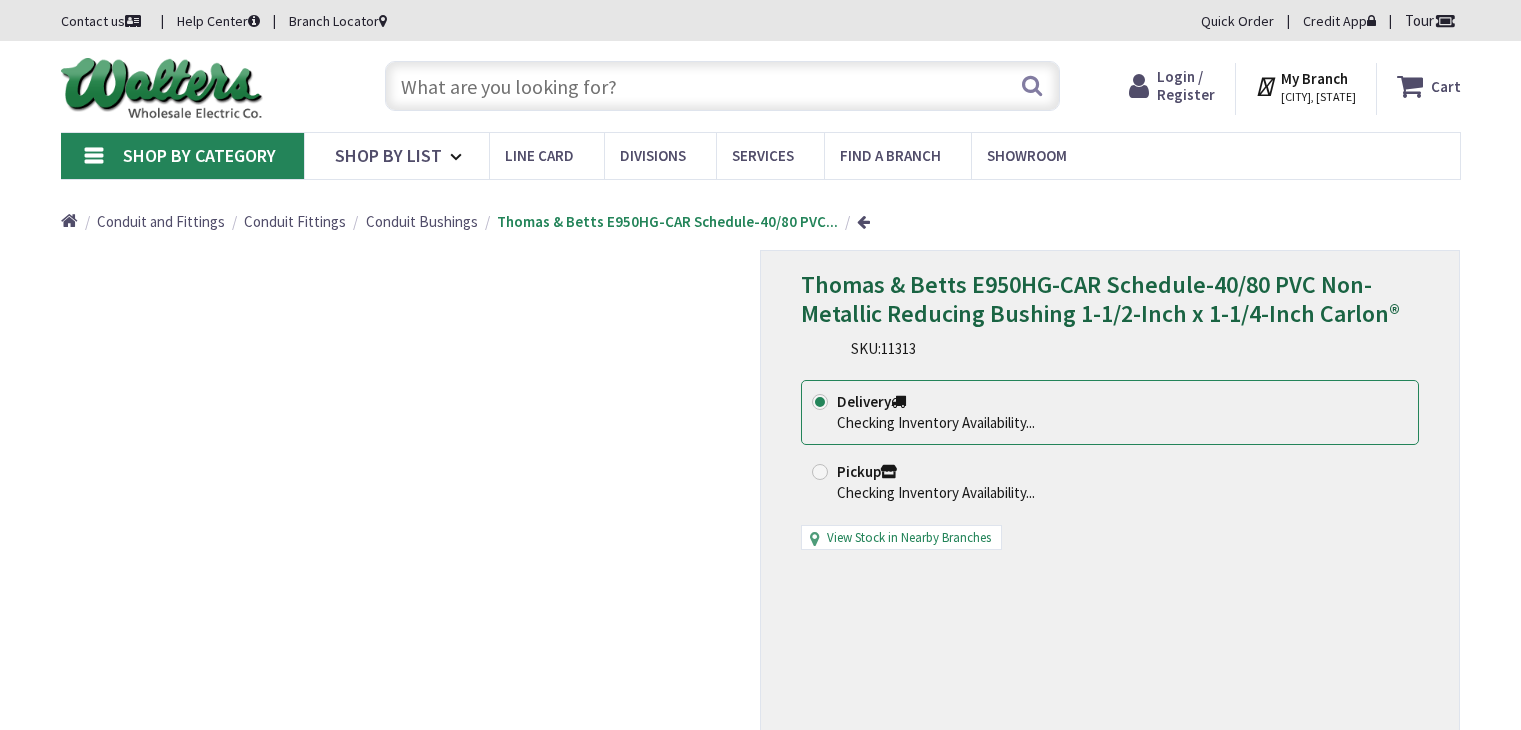 scroll, scrollTop: 0, scrollLeft: 0, axis: both 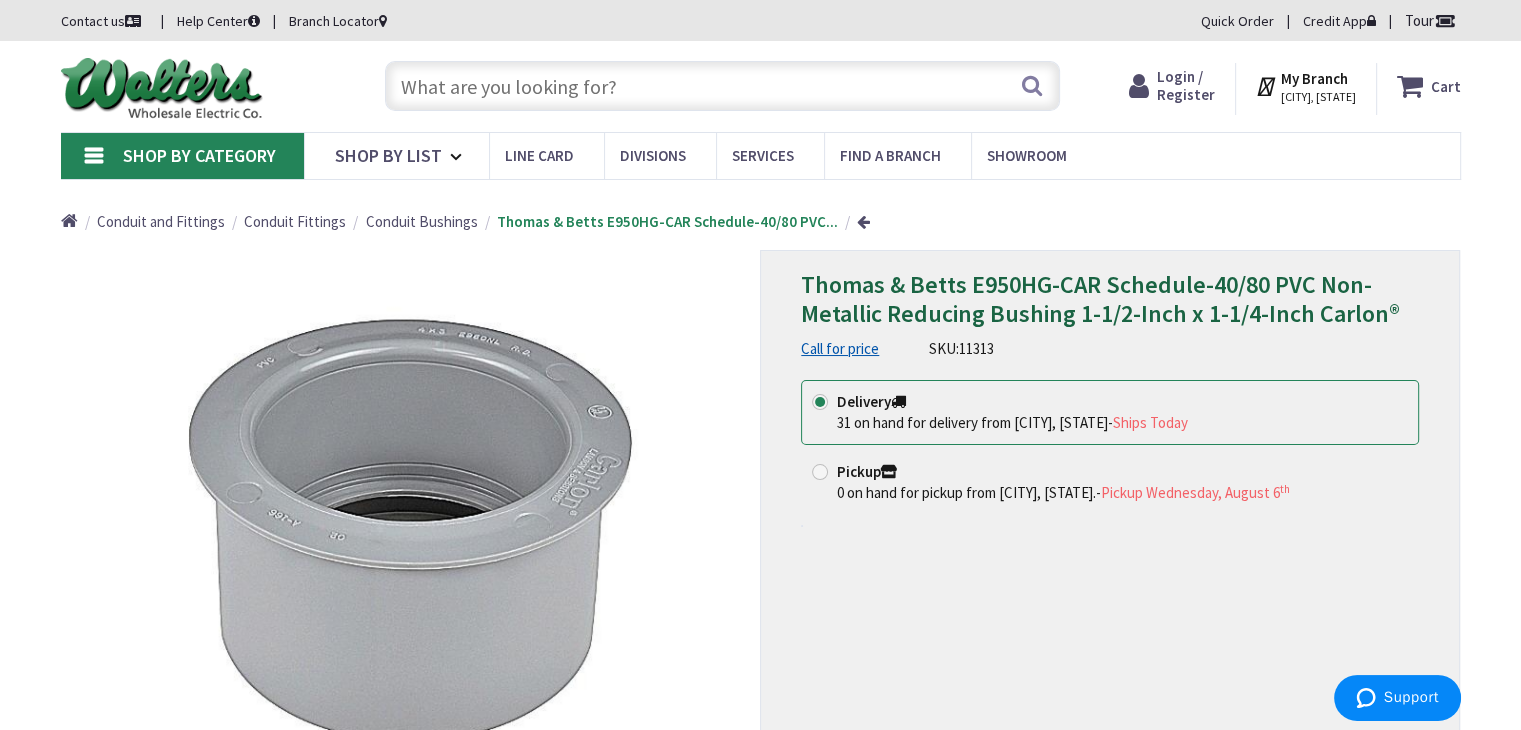 click at bounding box center [722, 86] 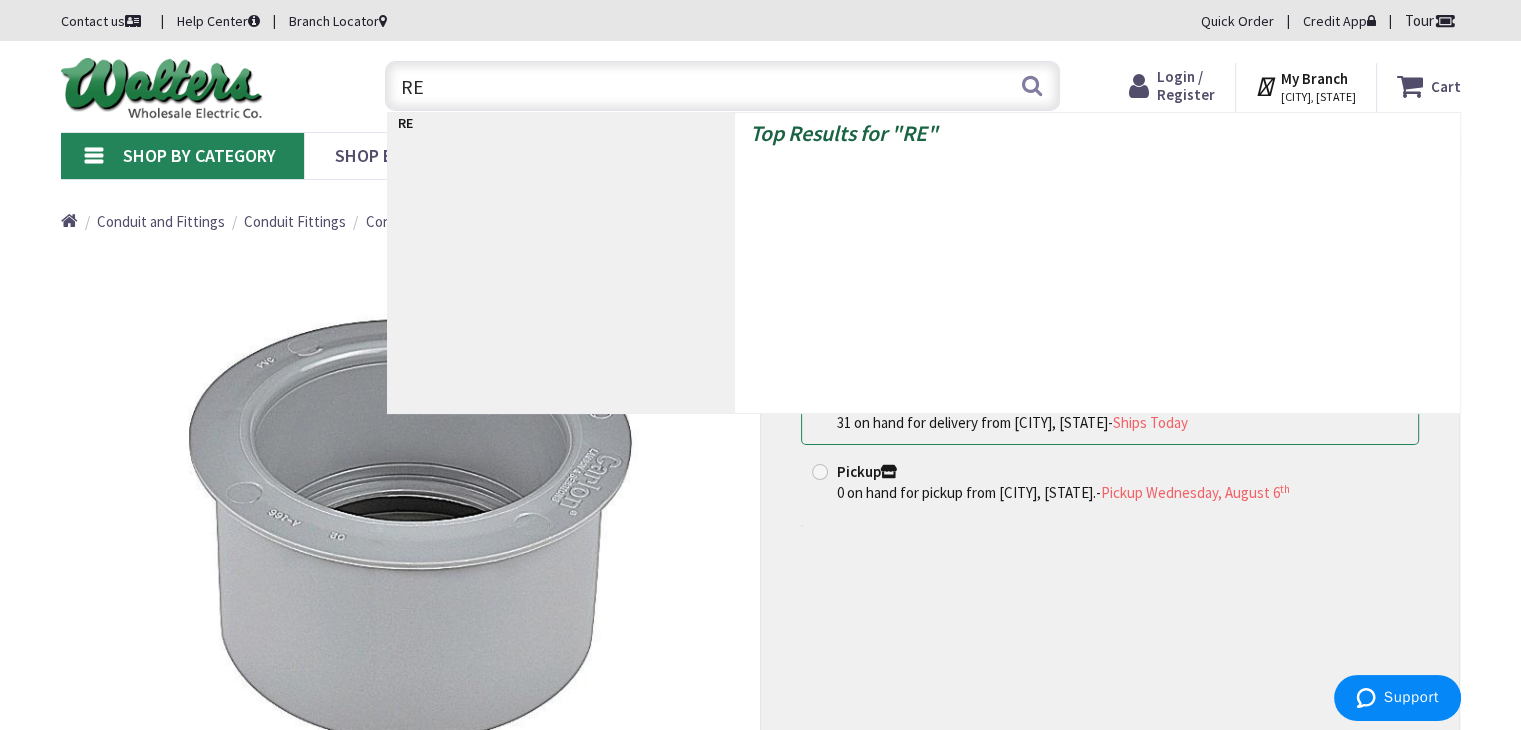 type on "R" 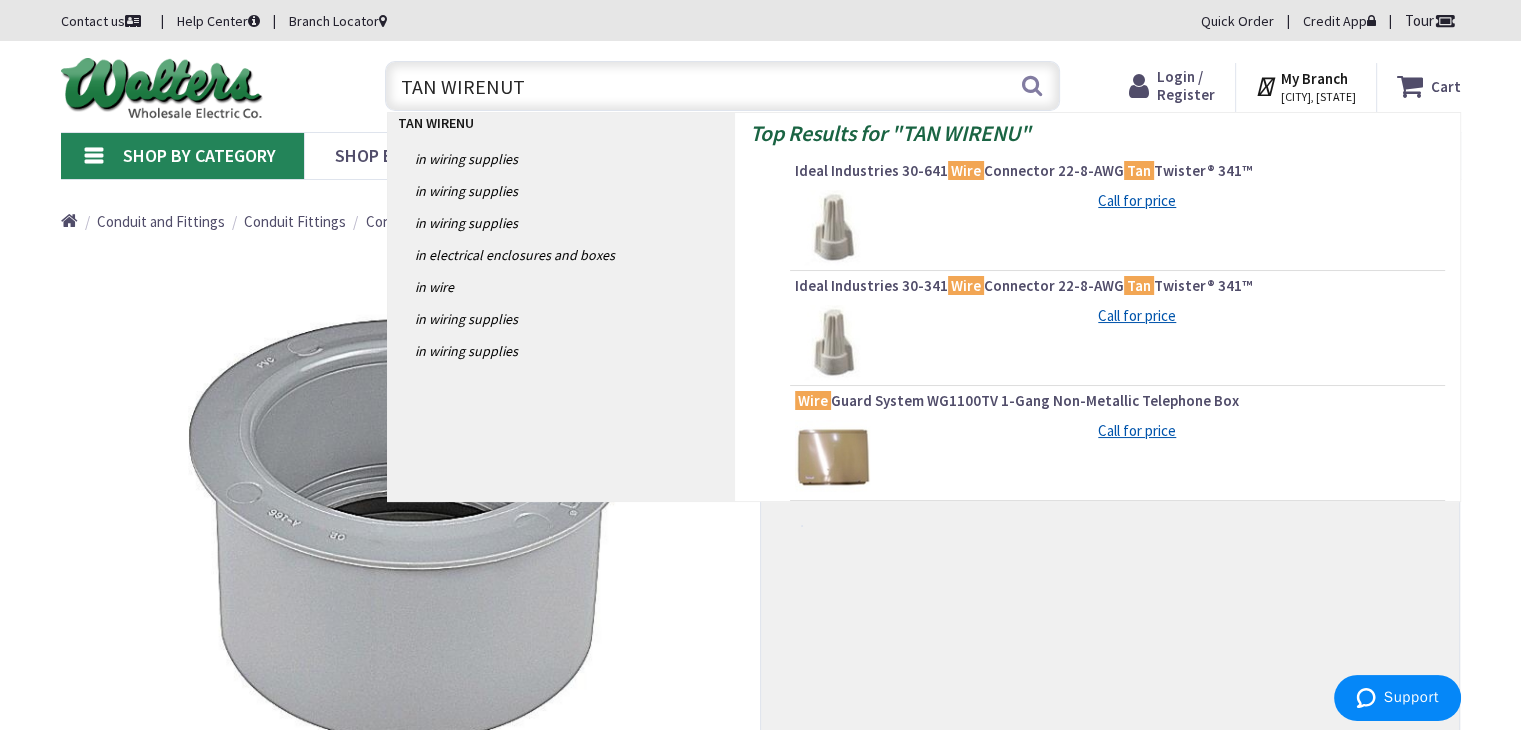 type on "TAN WIRENUTS" 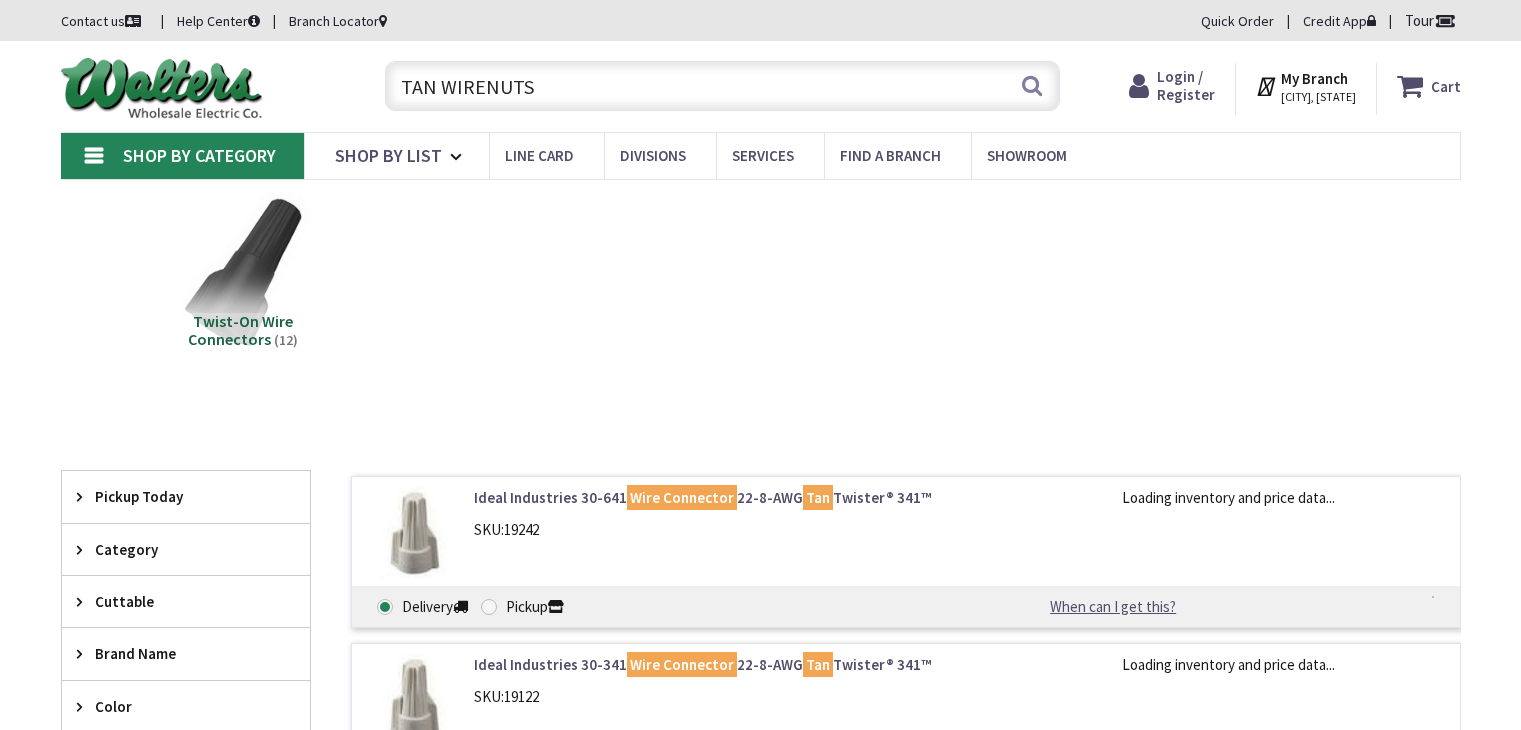 scroll, scrollTop: 0, scrollLeft: 0, axis: both 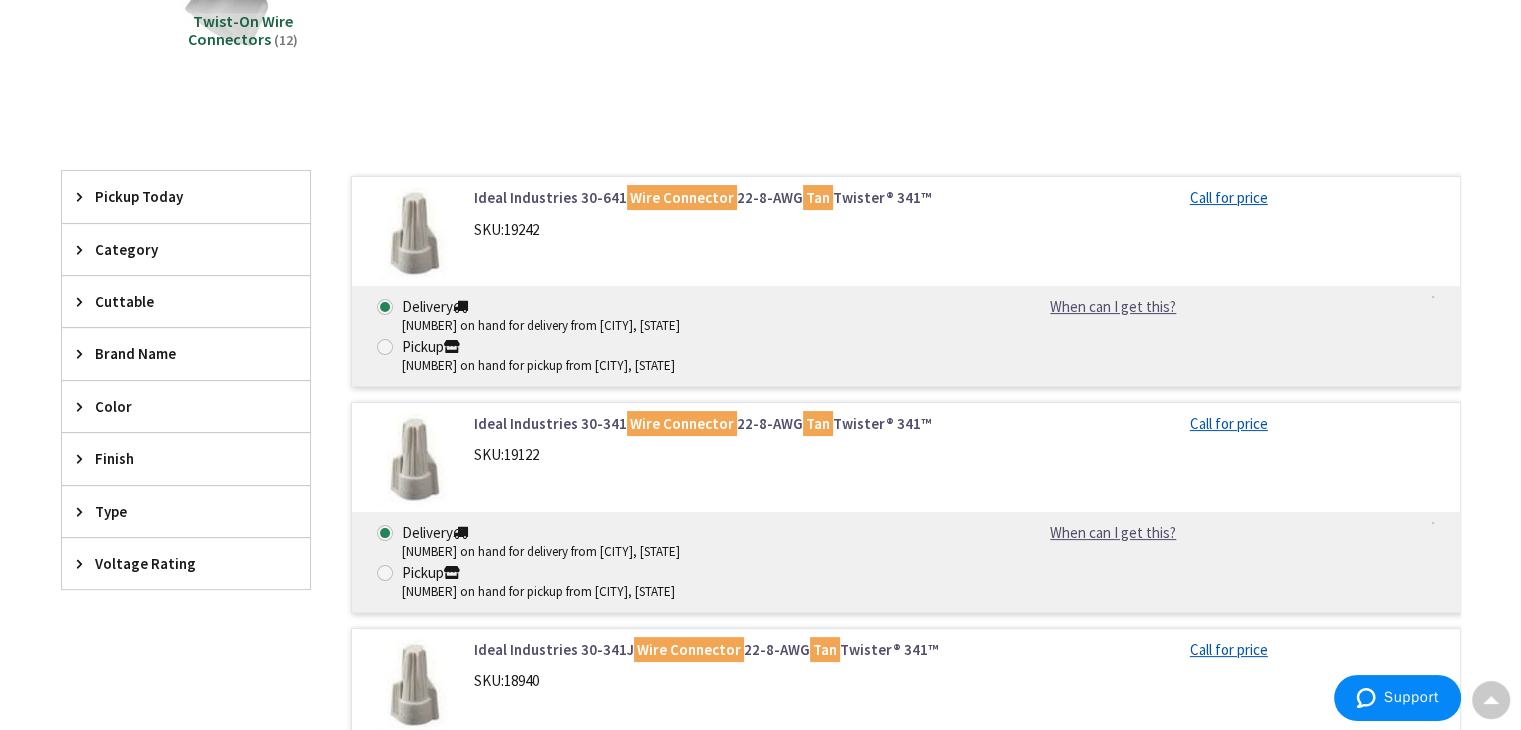 click on "Ideal Industries 30-641  Wire Connector  22-8-AWG  Tan  Twister® 341™" at bounding box center (728, 197) 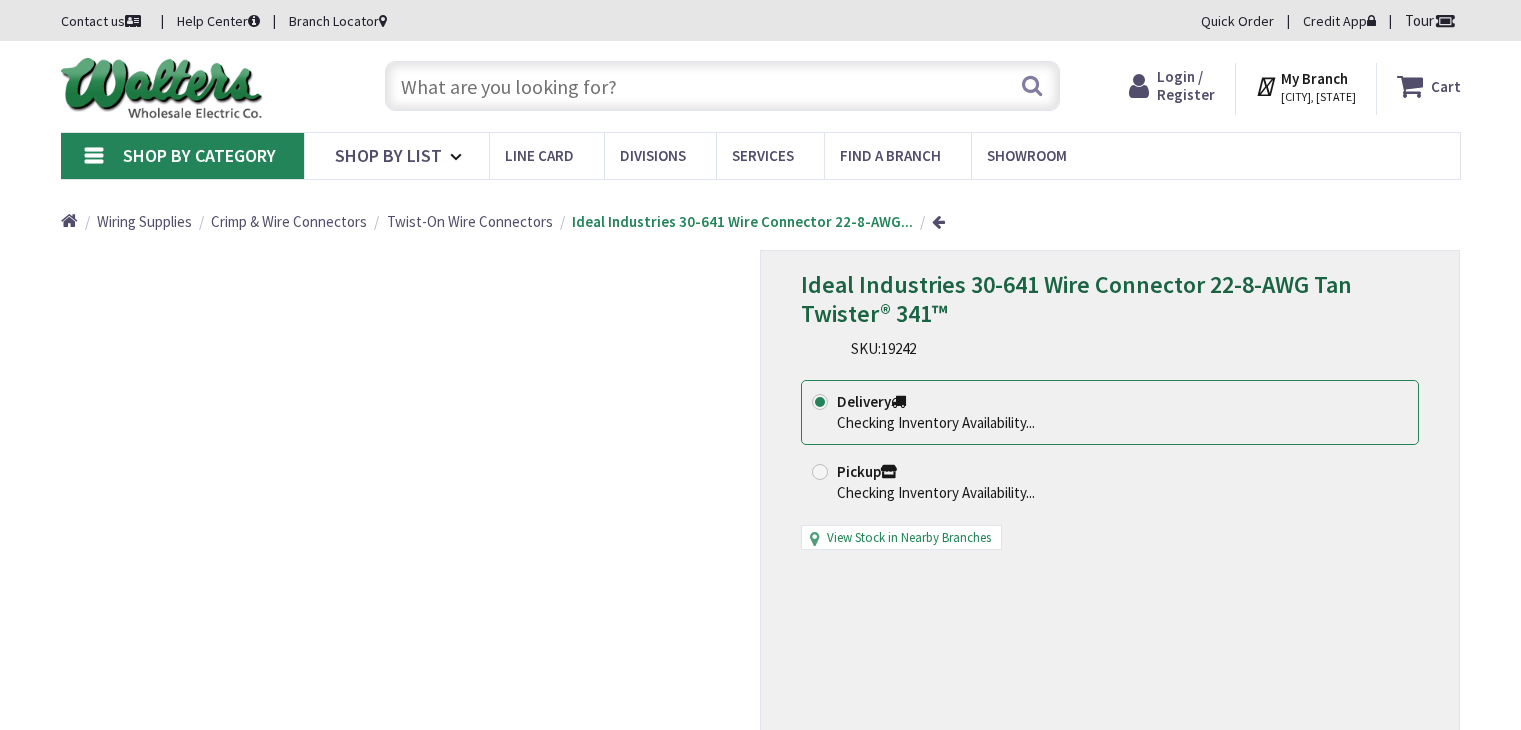 scroll, scrollTop: 0, scrollLeft: 0, axis: both 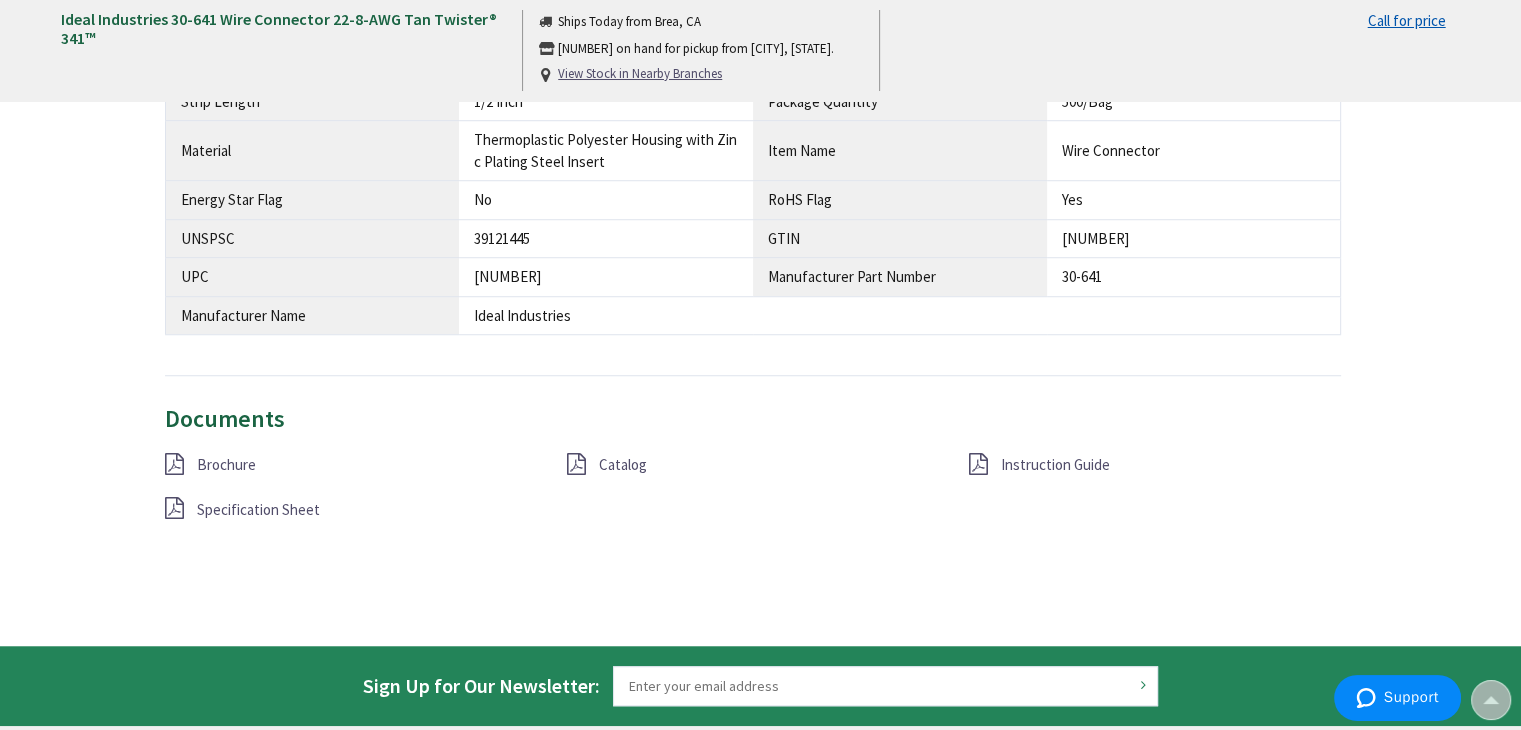 click on "Brochure" at bounding box center (226, 464) 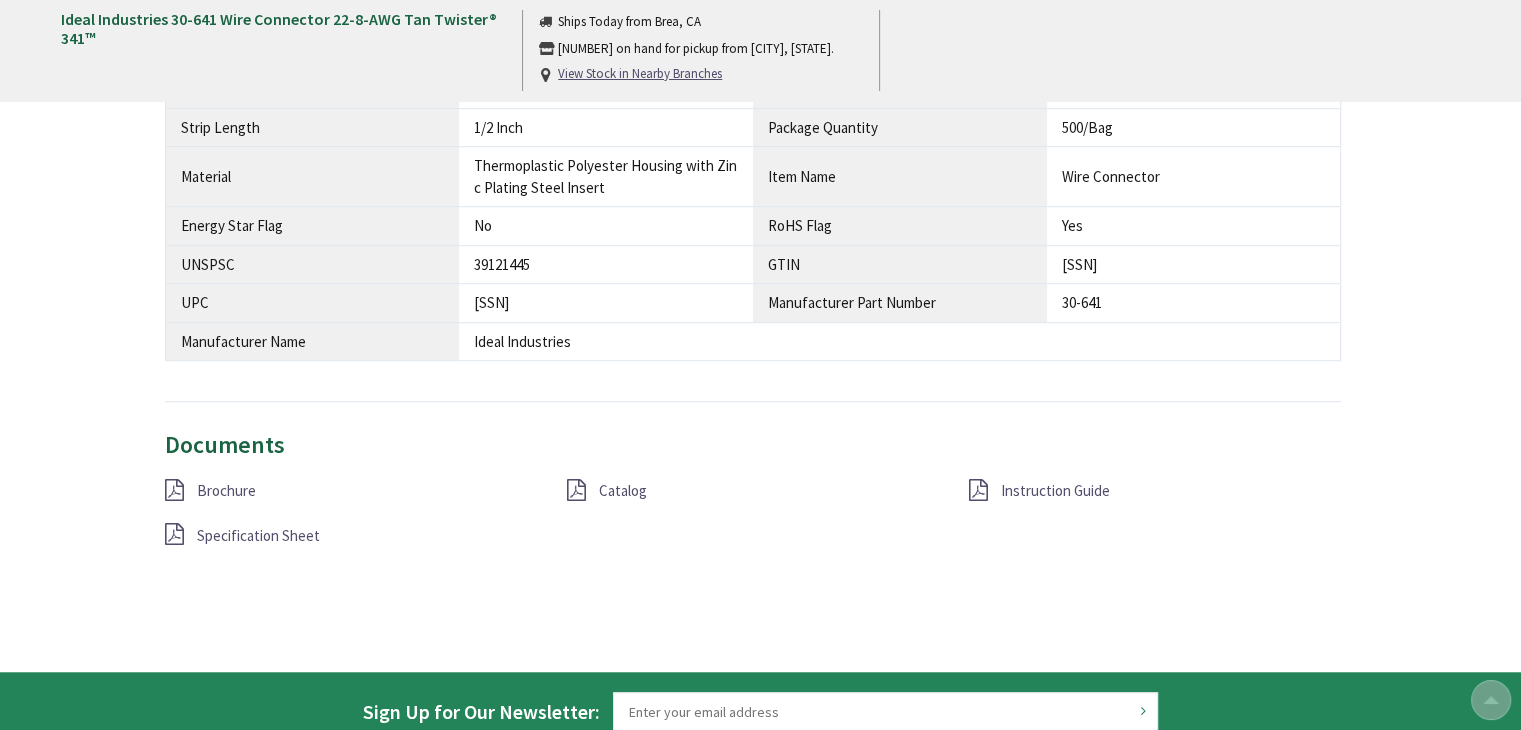 scroll, scrollTop: 0, scrollLeft: 0, axis: both 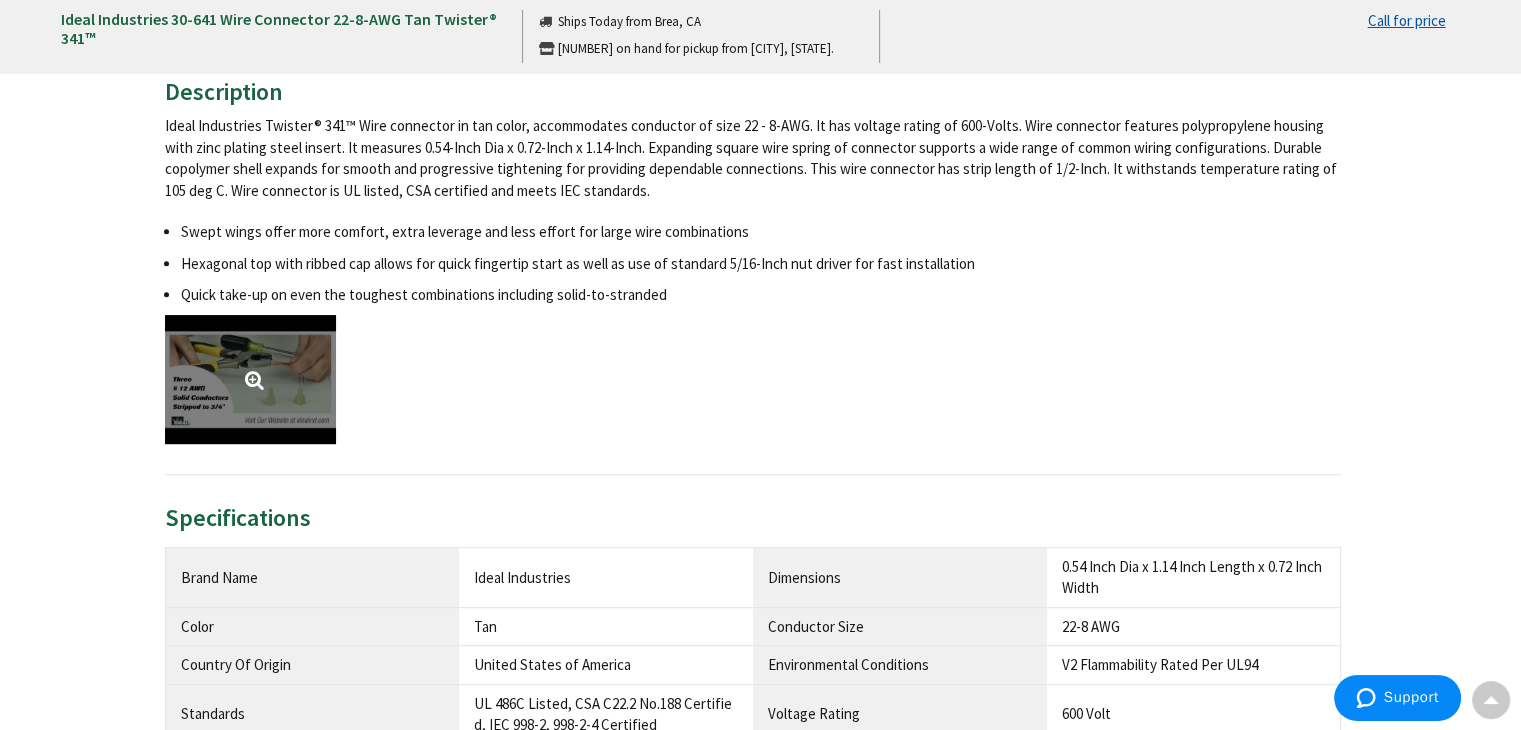 click at bounding box center (250, 379) 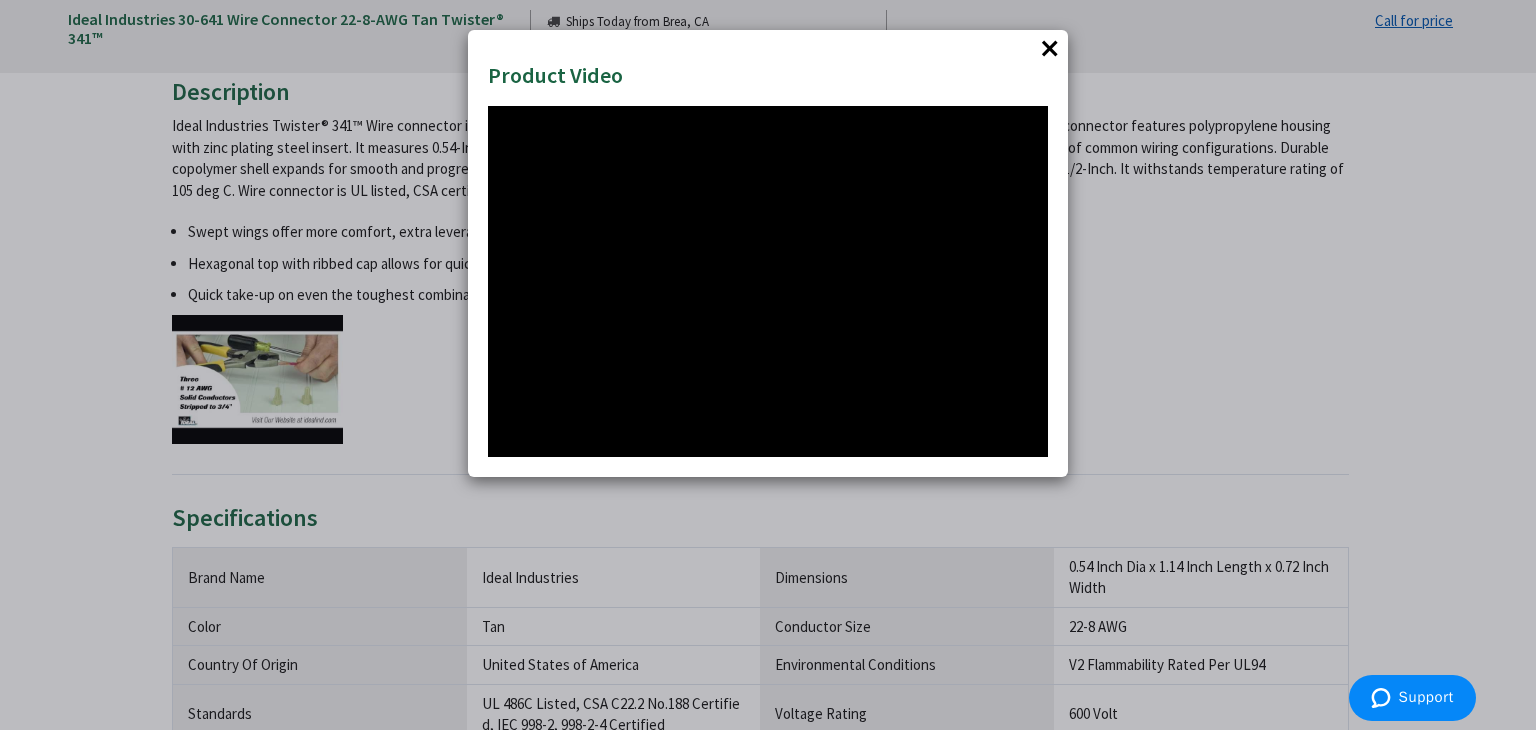 click on "×" at bounding box center (1050, 48) 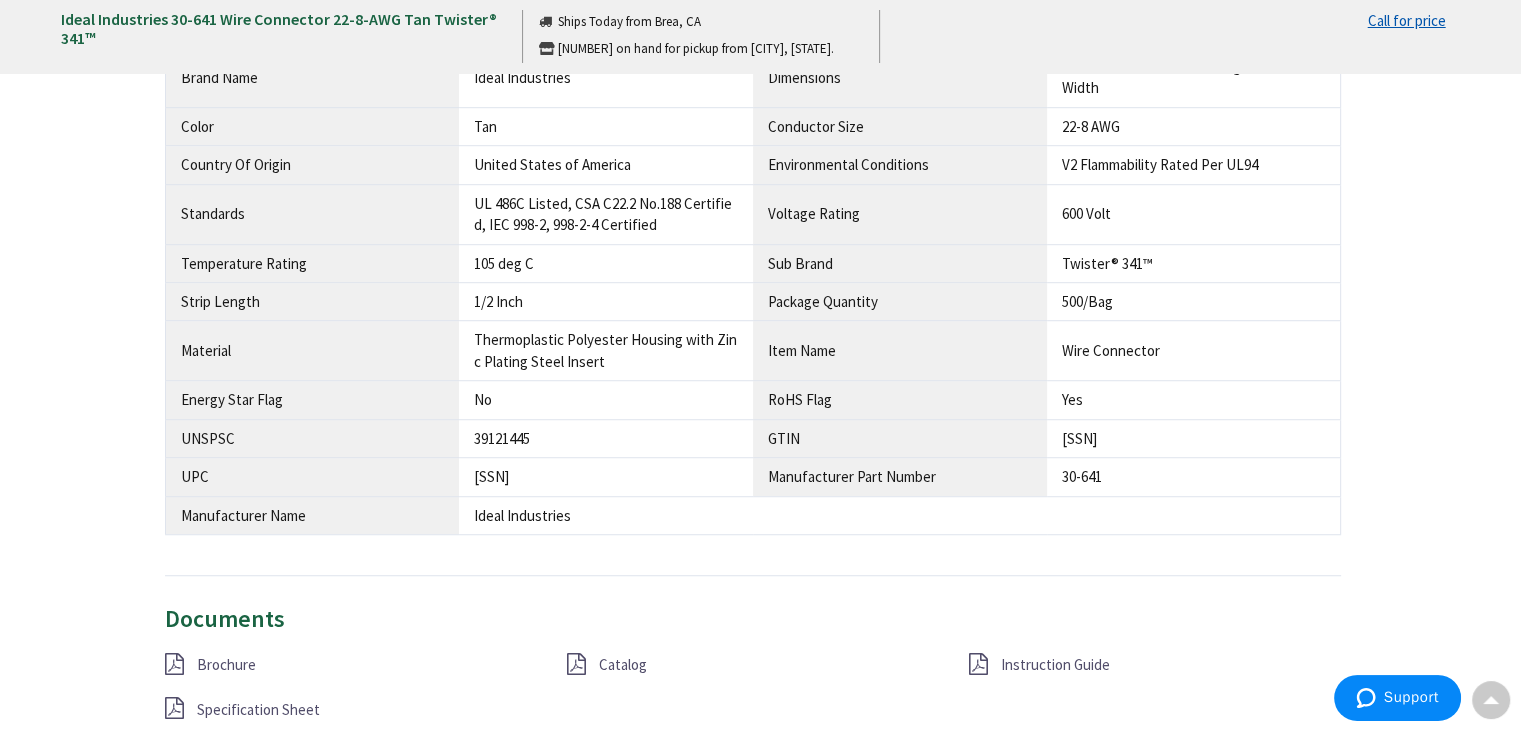 scroll, scrollTop: 1600, scrollLeft: 0, axis: vertical 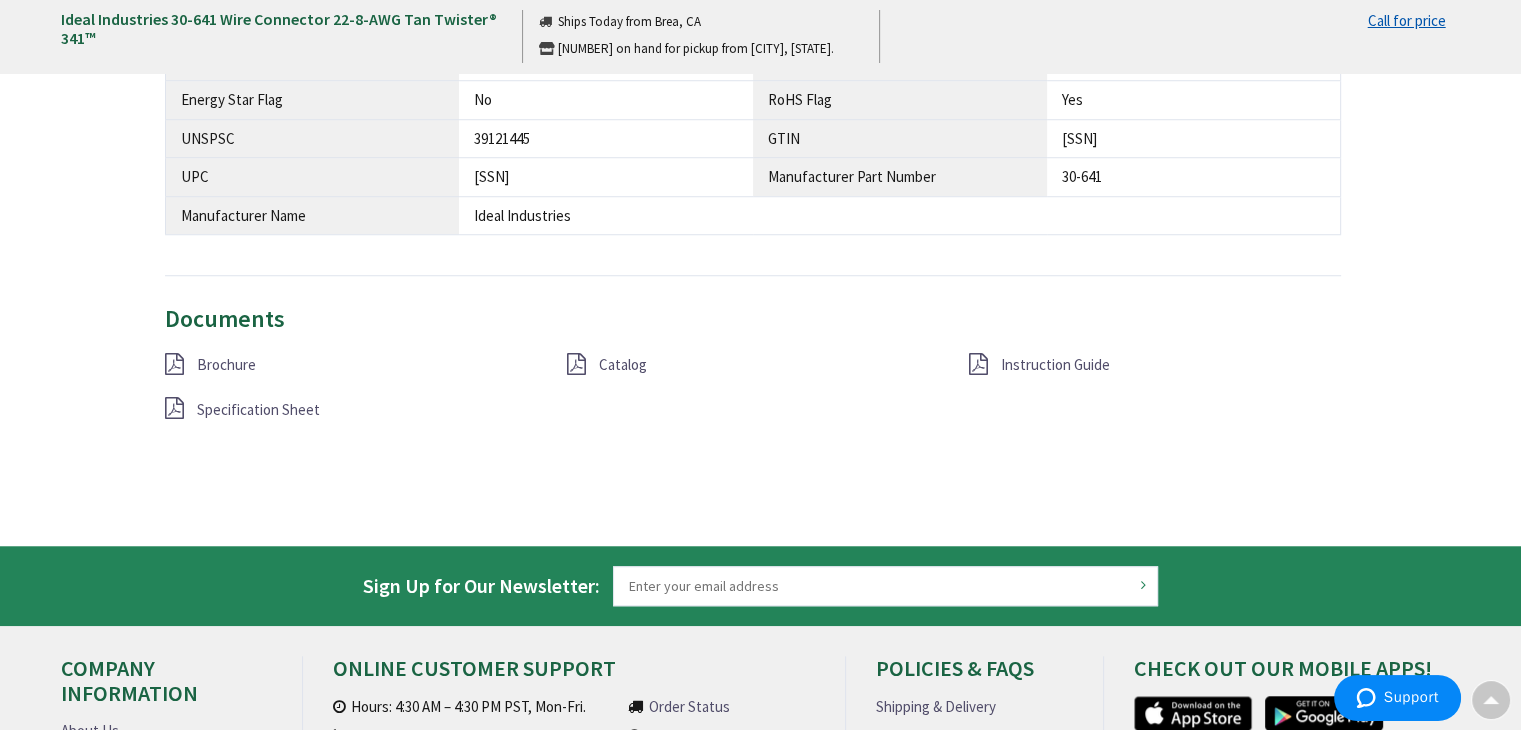 click on "Catalog" at bounding box center (623, 364) 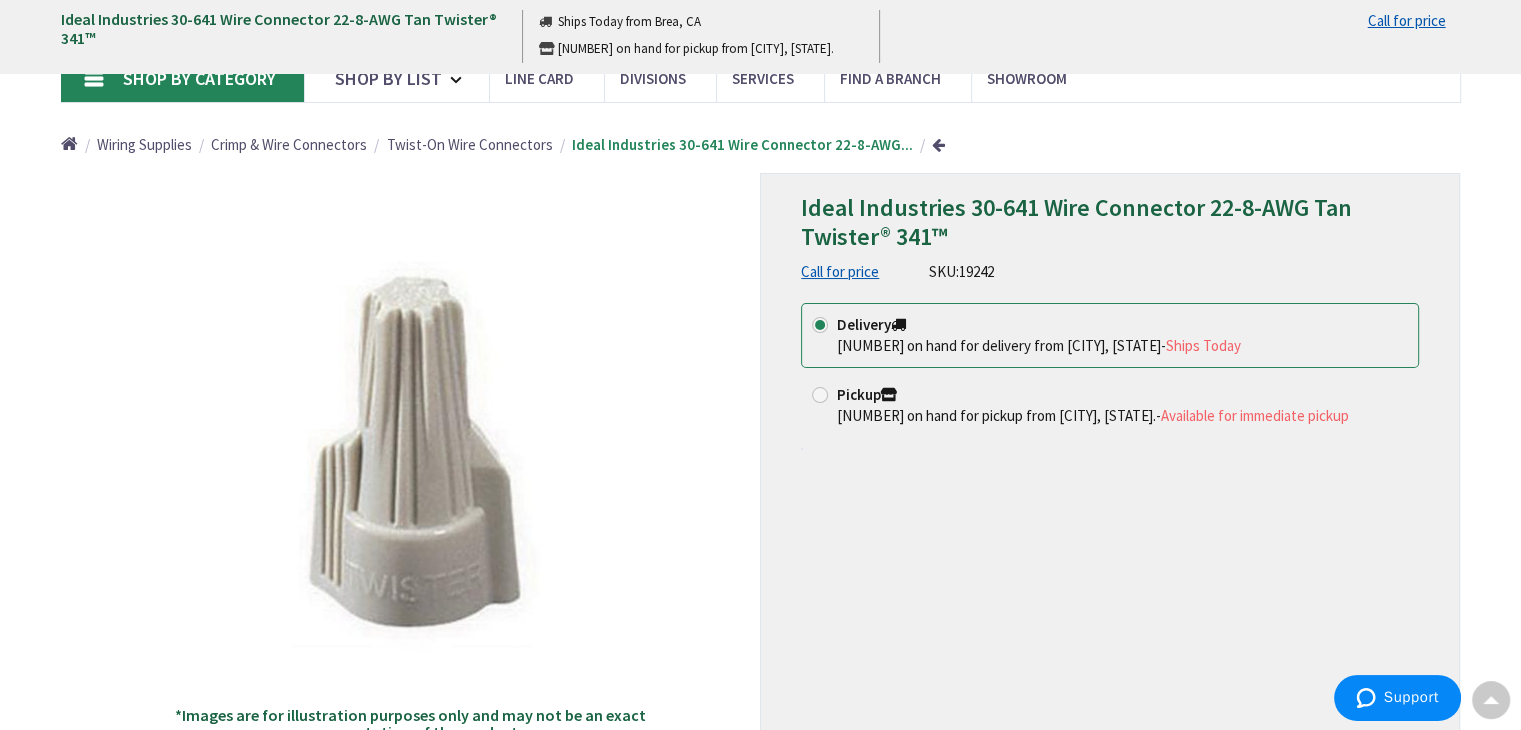 scroll, scrollTop: 0, scrollLeft: 0, axis: both 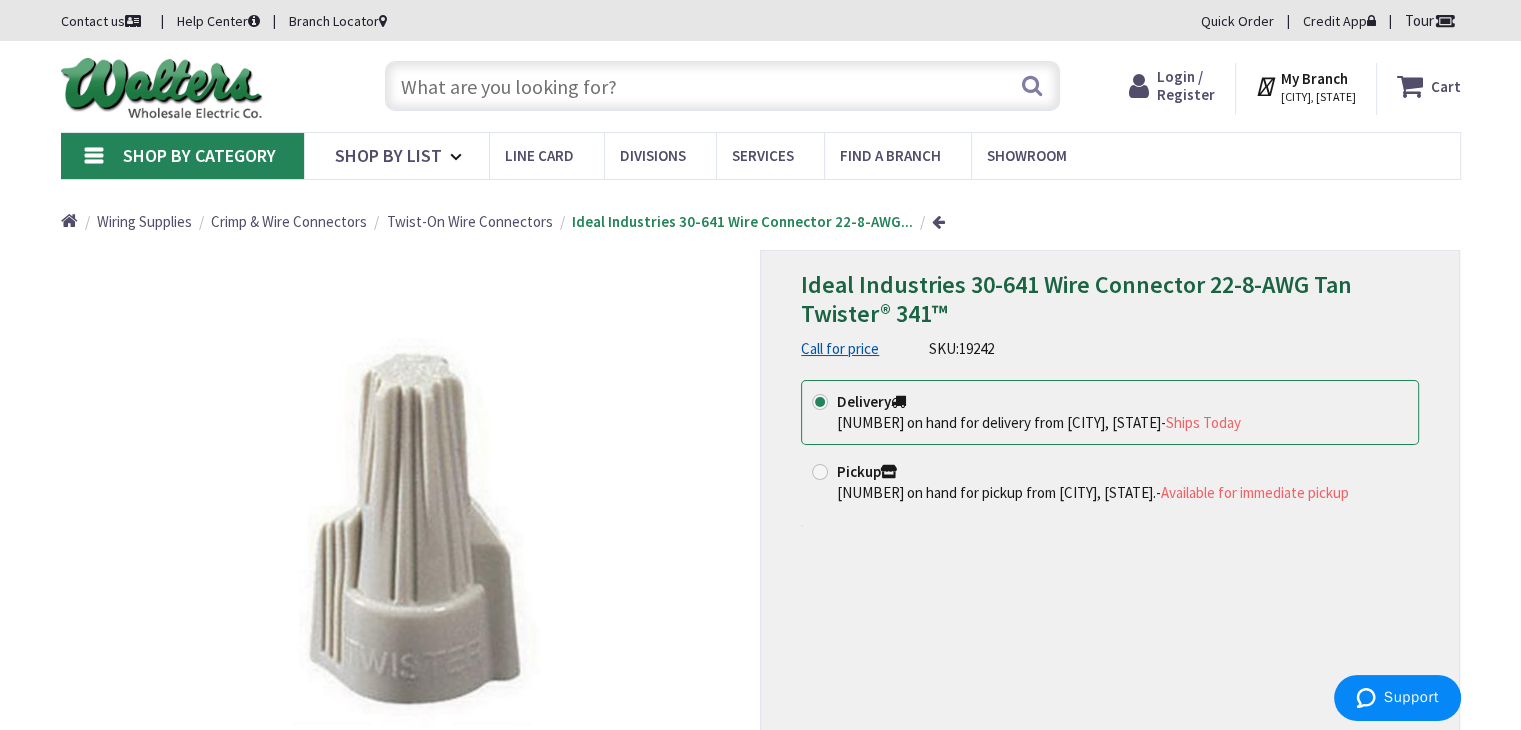 click at bounding box center (722, 86) 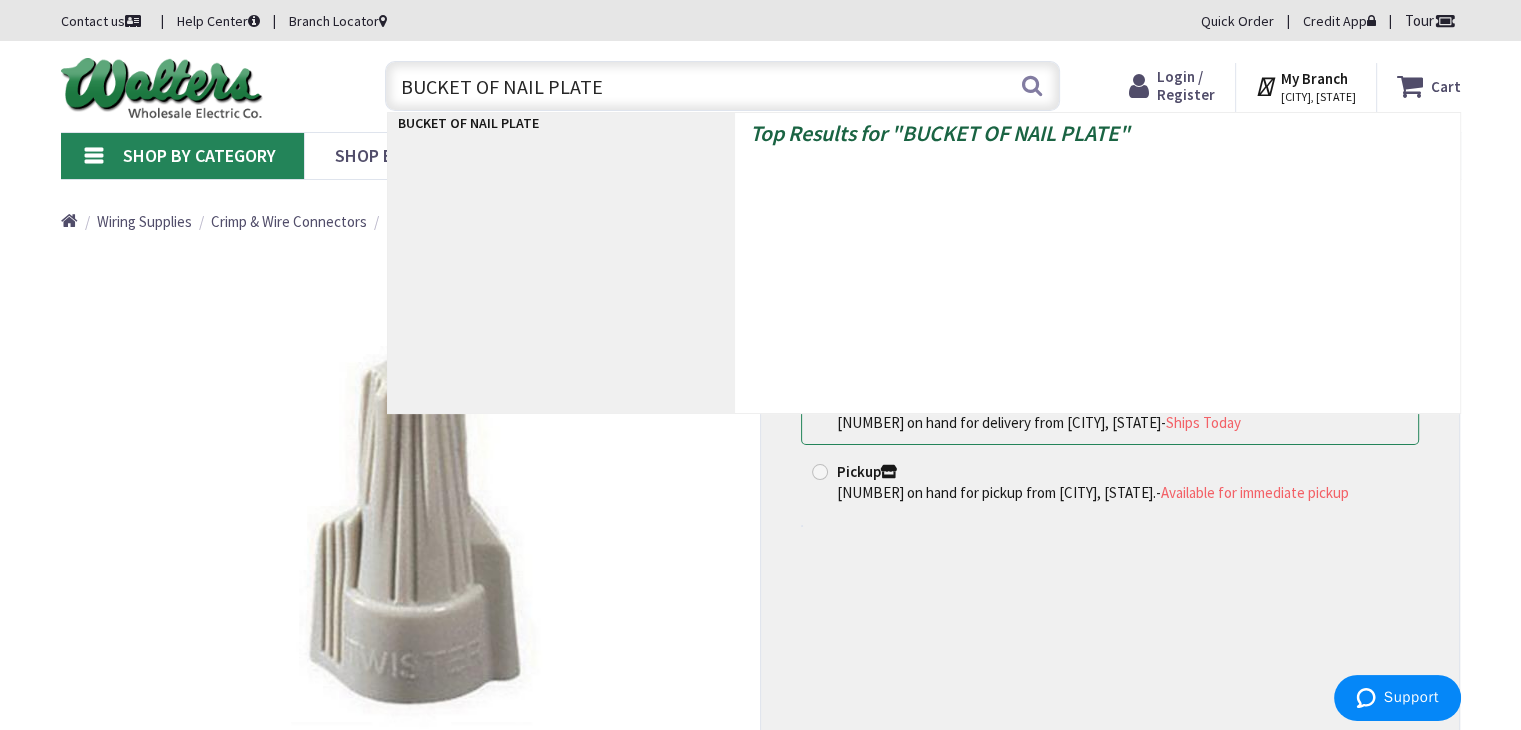 type on "BUCKET OF NAIL PLATES" 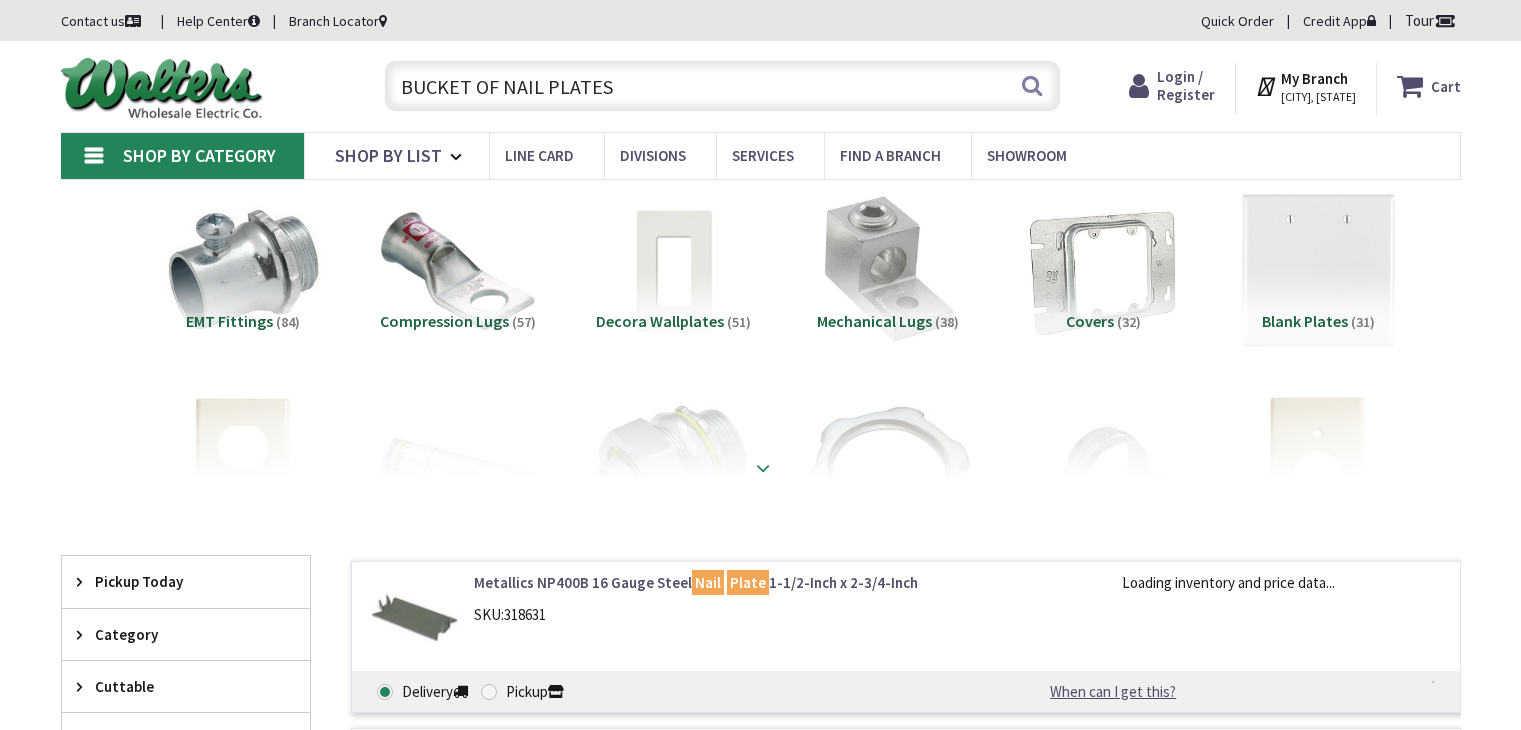 scroll, scrollTop: 0, scrollLeft: 0, axis: both 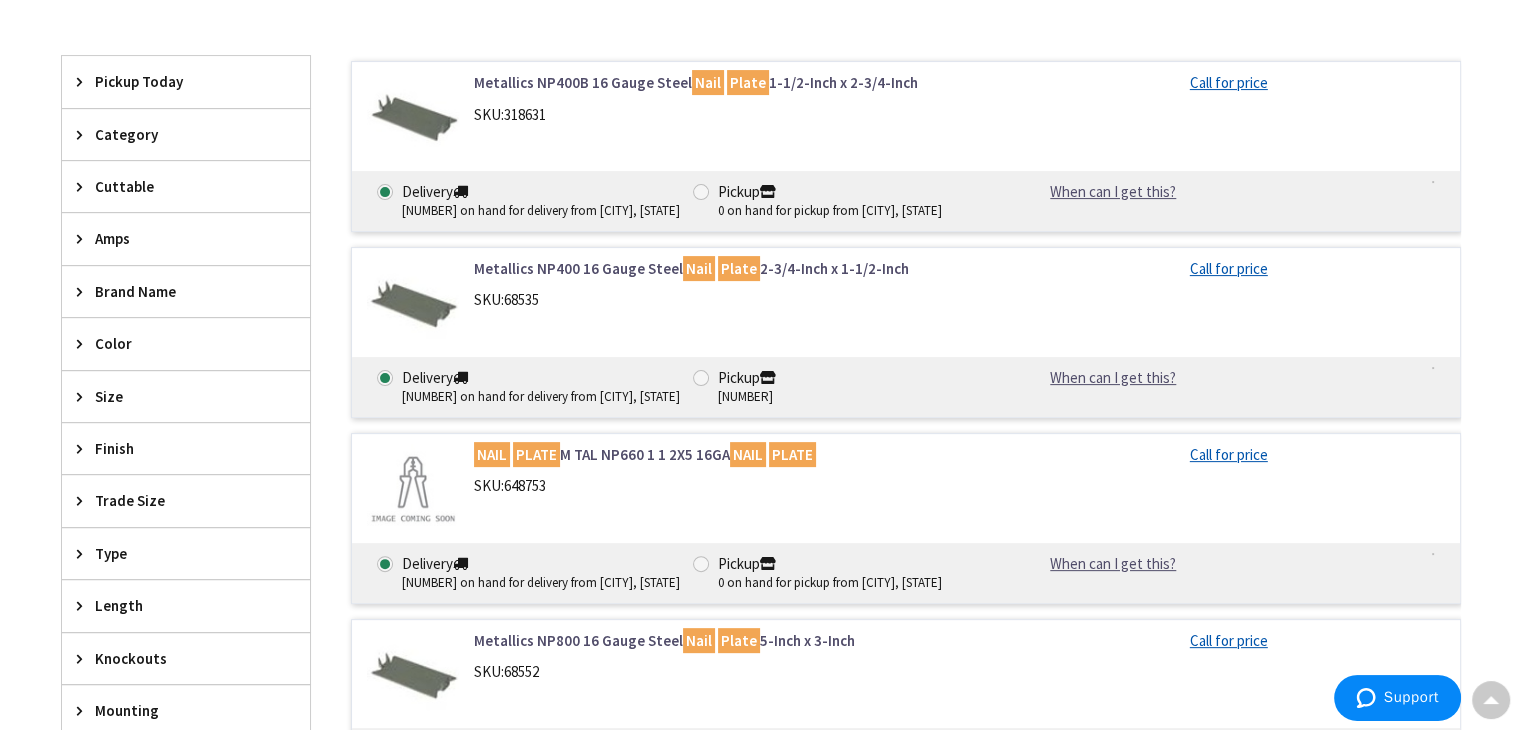 click on "Metallics NP400B 16 Gauge Steel  Nail   Plate  1-1/2-Inch x 2-3/4-Inch" at bounding box center [728, 82] 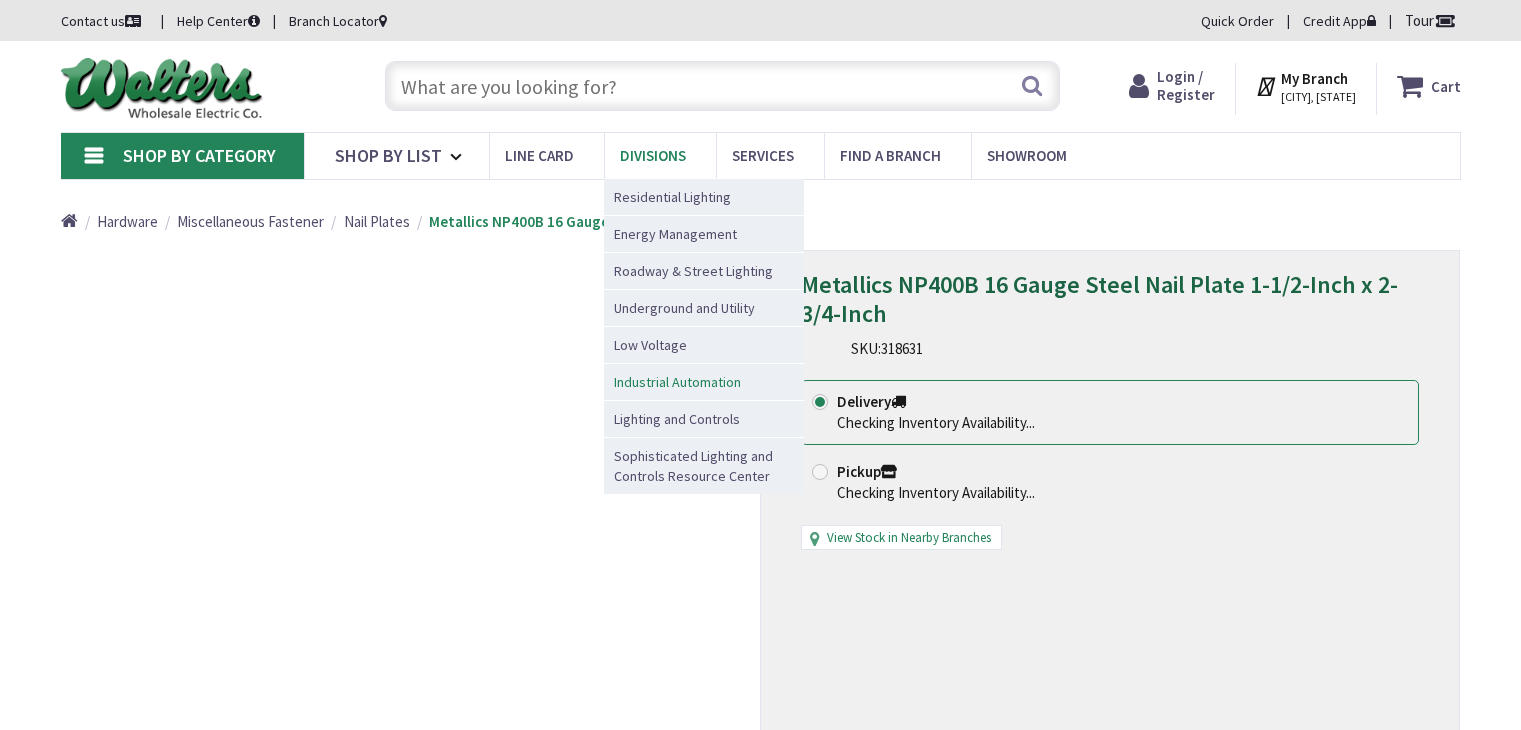 scroll, scrollTop: 0, scrollLeft: 0, axis: both 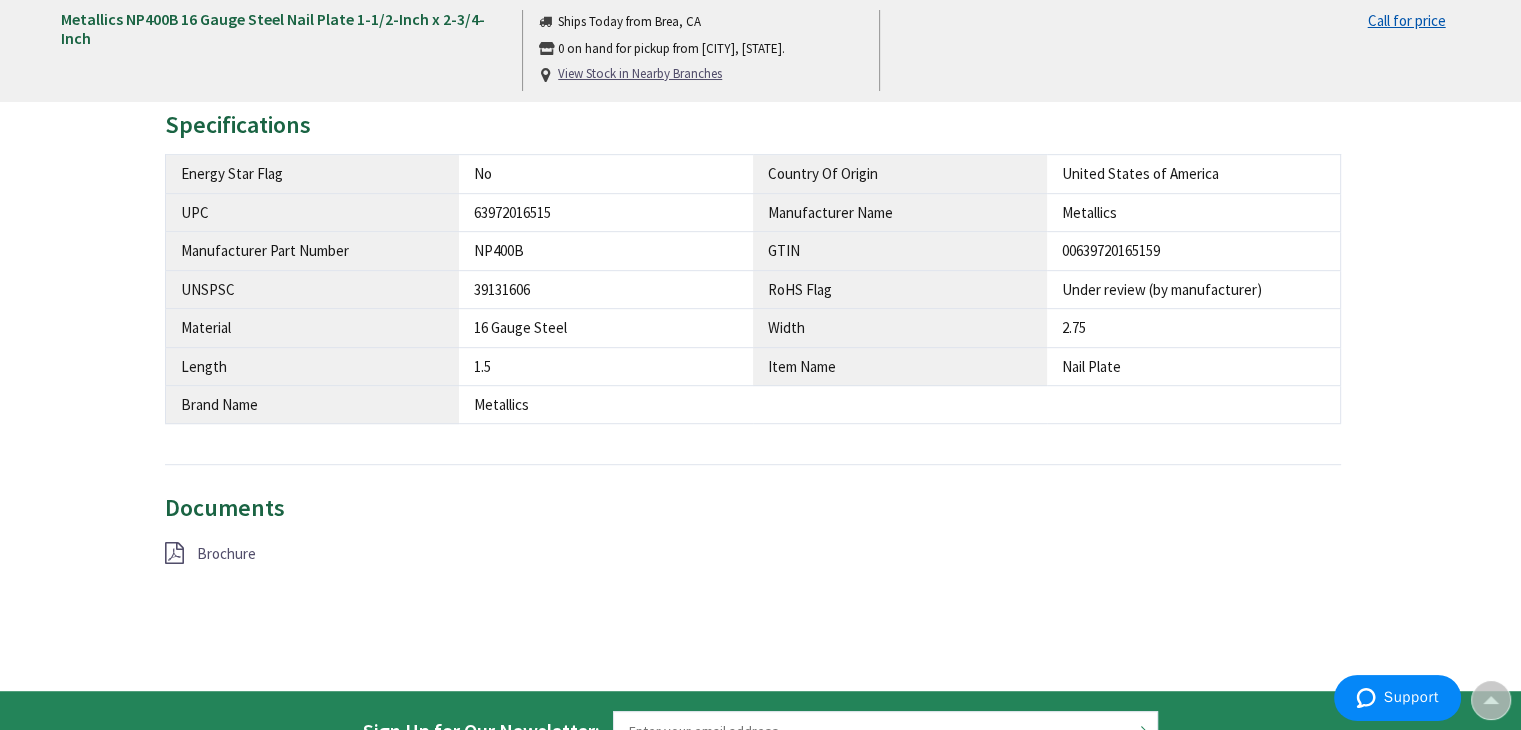 click on "Brochure" at bounding box center [226, 553] 